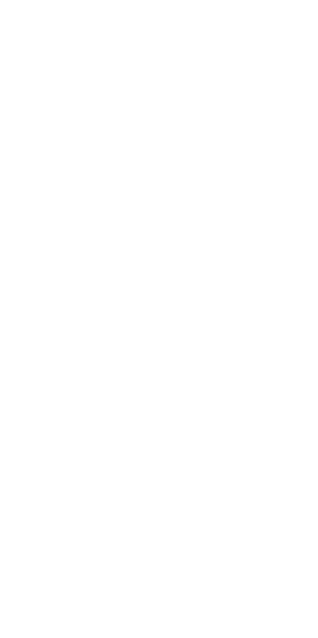 scroll, scrollTop: 0, scrollLeft: 0, axis: both 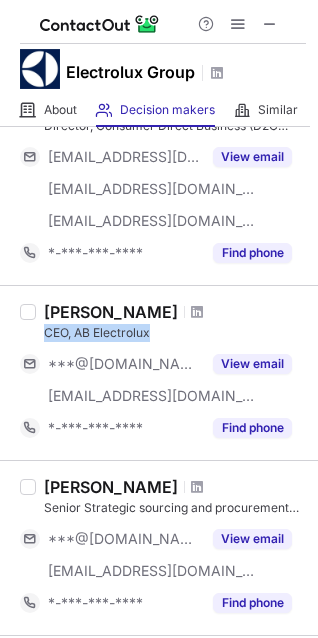 drag, startPoint x: 150, startPoint y: 334, endPoint x: 41, endPoint y: 331, distance: 109.041275 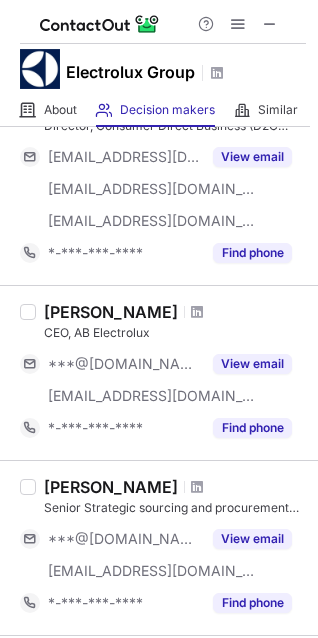 click at bounding box center (197, 312) 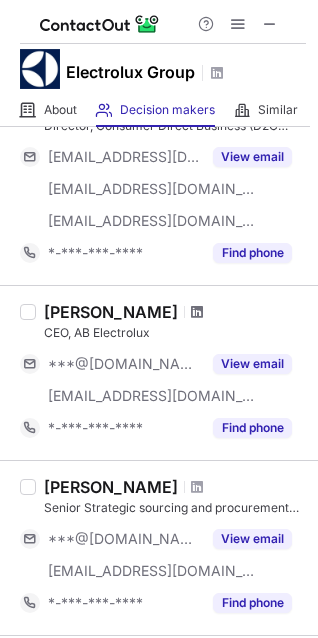 click at bounding box center (197, 312) 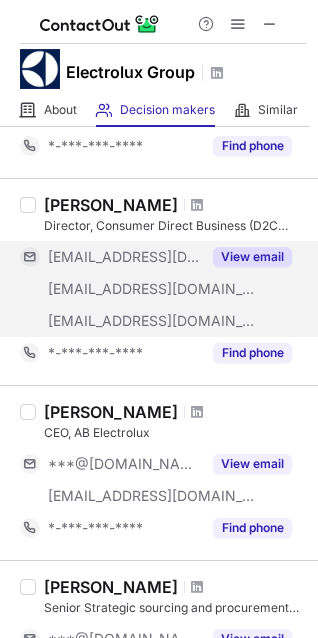scroll, scrollTop: 429, scrollLeft: 0, axis: vertical 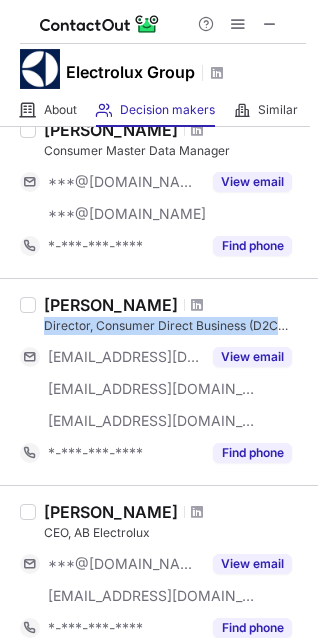 drag, startPoint x: 48, startPoint y: 329, endPoint x: 282, endPoint y: 323, distance: 234.0769 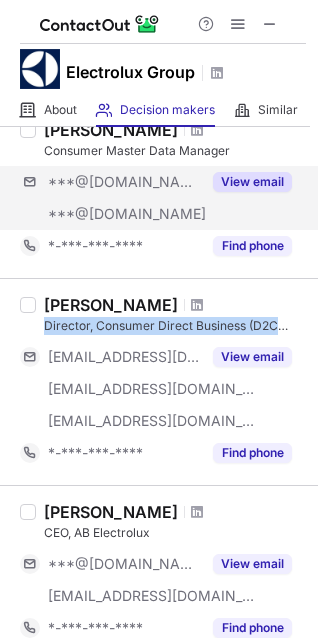 copy on "Director, Consumer Direct Business (D2C" 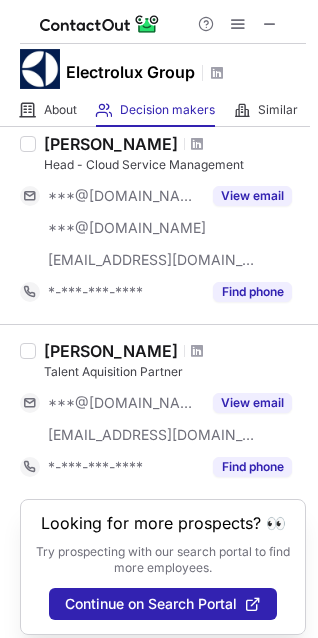 scroll, scrollTop: 1500, scrollLeft: 0, axis: vertical 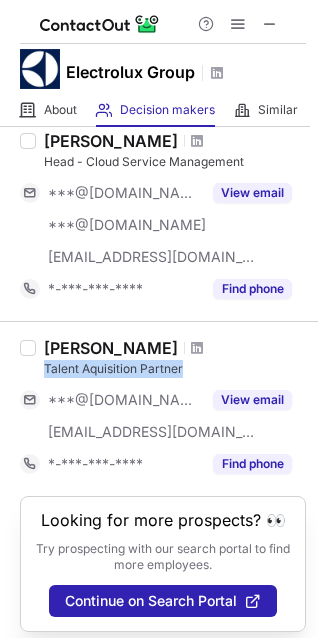 drag, startPoint x: 43, startPoint y: 374, endPoint x: 196, endPoint y: 368, distance: 153.1176 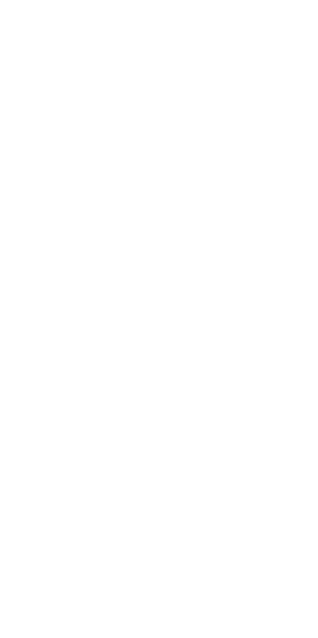 scroll, scrollTop: 0, scrollLeft: 0, axis: both 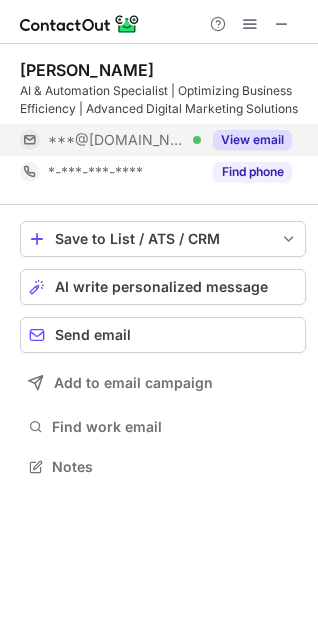 click on "View email" at bounding box center [252, 140] 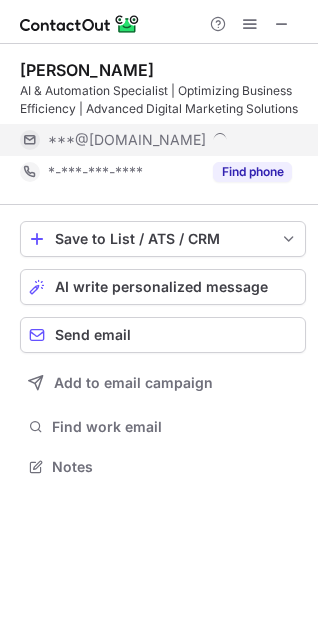 scroll, scrollTop: 10, scrollLeft: 10, axis: both 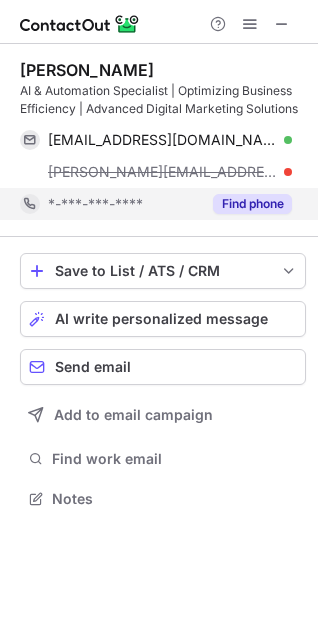 click on "Find phone" at bounding box center [252, 204] 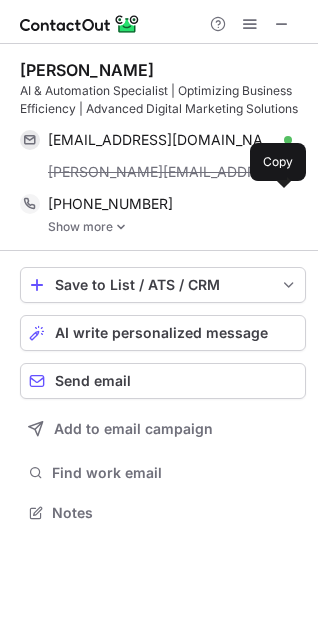 scroll, scrollTop: 10, scrollLeft: 10, axis: both 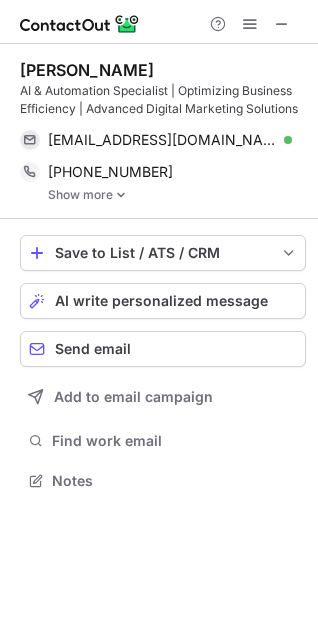 click at bounding box center (121, 195) 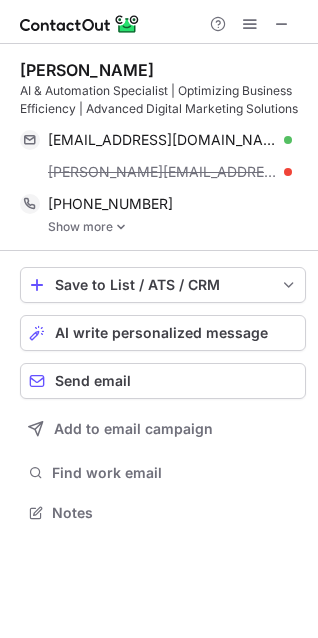 scroll, scrollTop: 10, scrollLeft: 10, axis: both 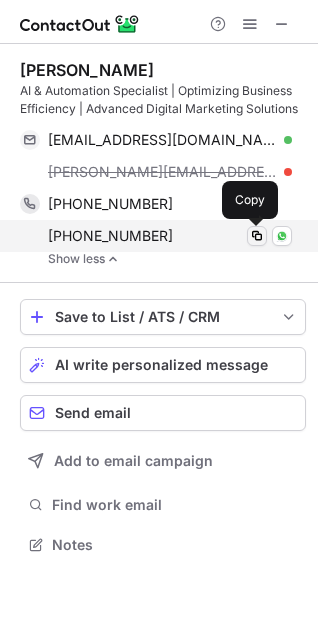 click at bounding box center [257, 236] 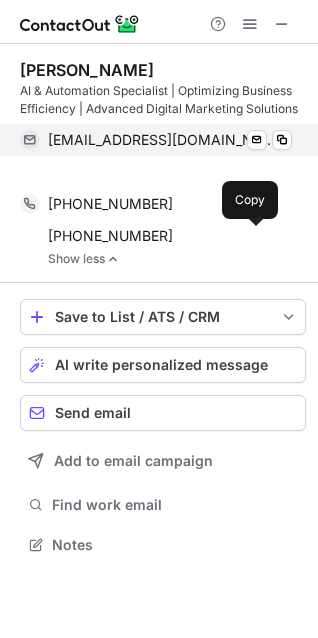 scroll, scrollTop: 499, scrollLeft: 318, axis: both 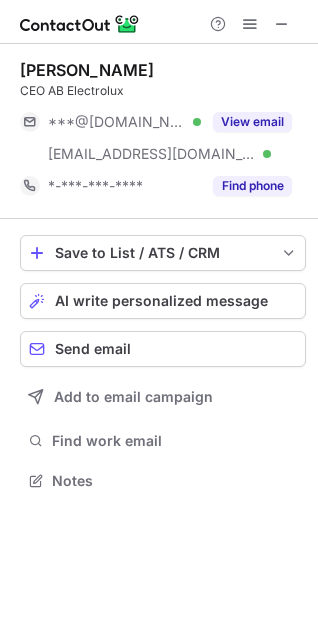 drag, startPoint x: 148, startPoint y: 74, endPoint x: -2, endPoint y: 71, distance: 150.03 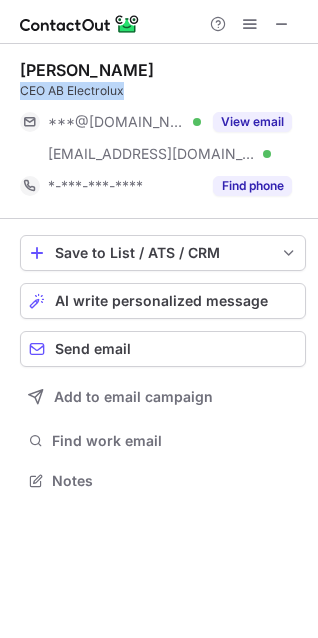 drag, startPoint x: 133, startPoint y: 95, endPoint x: 12, endPoint y: 94, distance: 121.004135 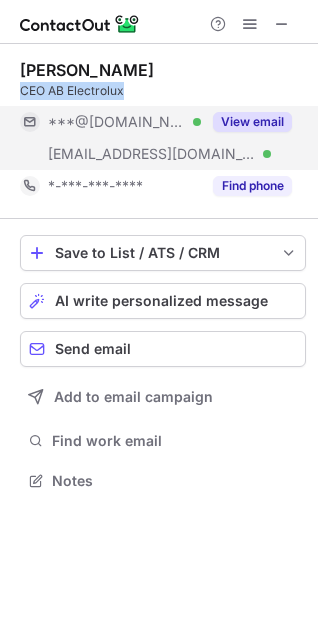 click on "View email" at bounding box center [252, 122] 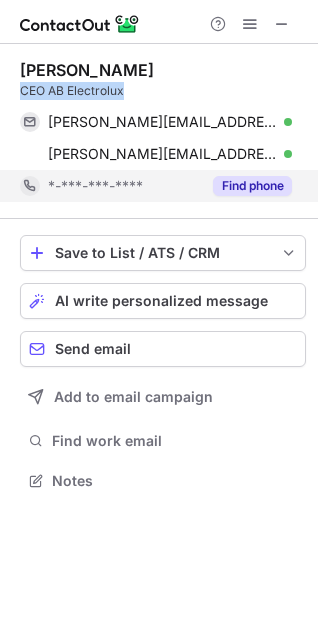 click on "Find phone" at bounding box center [252, 186] 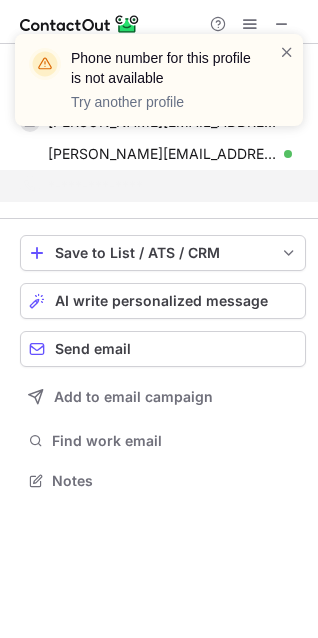 scroll, scrollTop: 435, scrollLeft: 318, axis: both 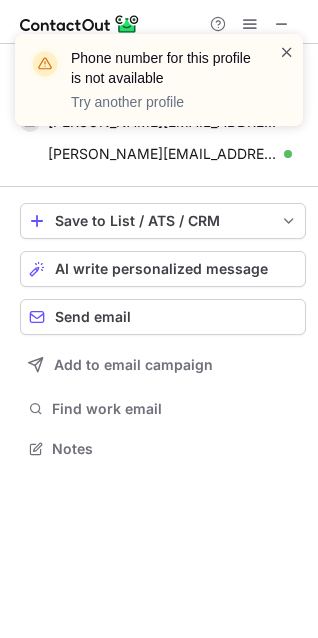 click at bounding box center [287, 52] 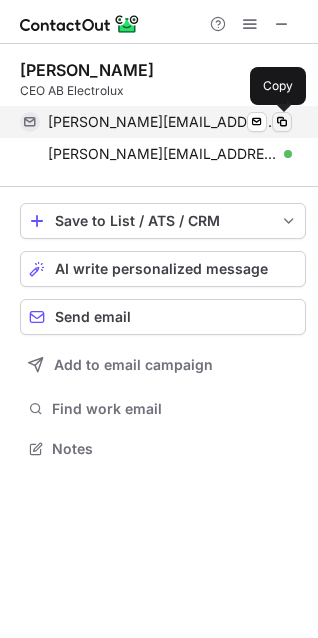 click at bounding box center [282, 122] 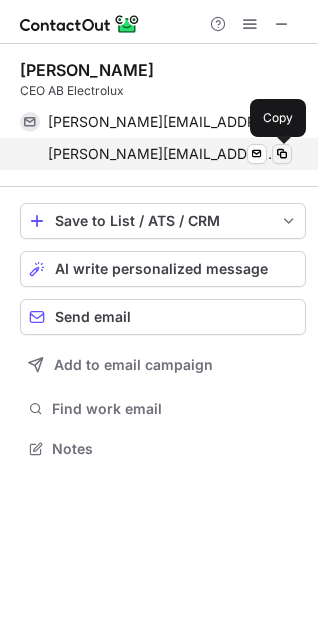 click at bounding box center [282, 154] 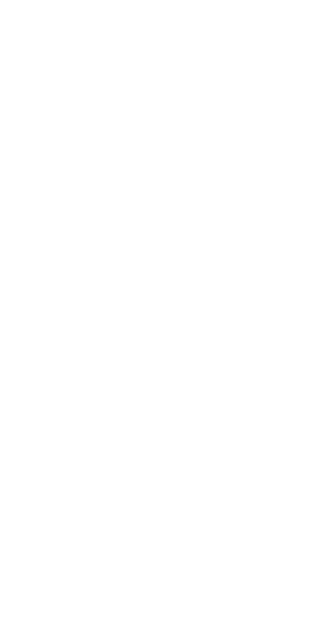 scroll, scrollTop: 0, scrollLeft: 0, axis: both 